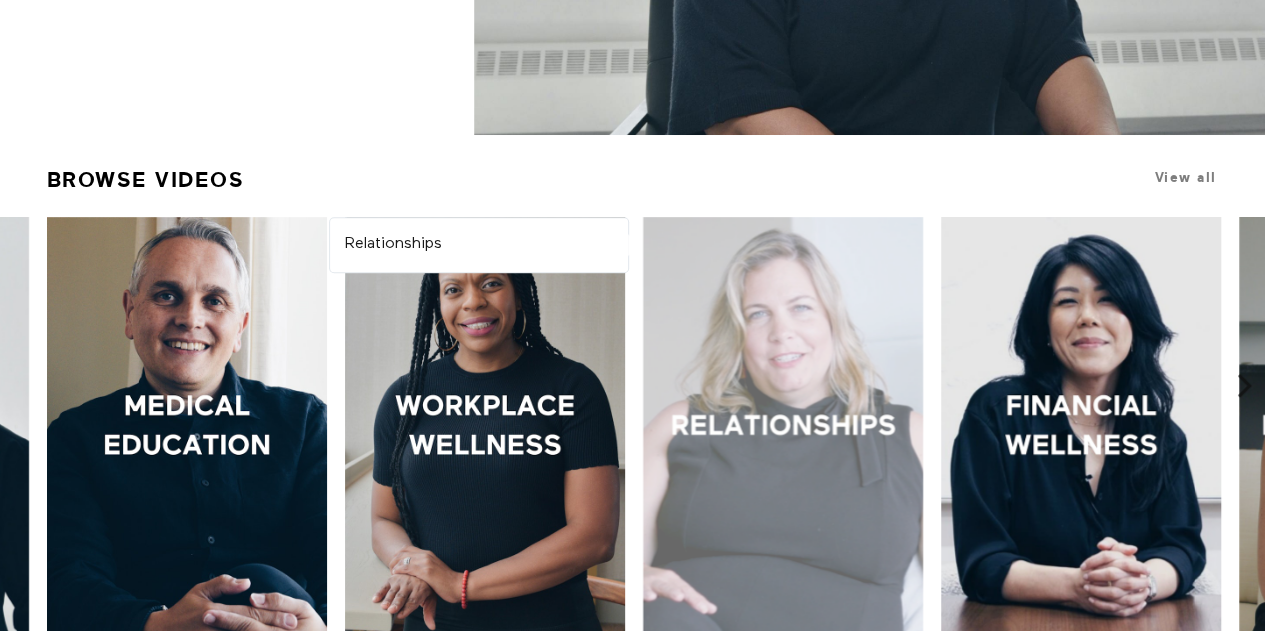 scroll, scrollTop: 400, scrollLeft: 0, axis: vertical 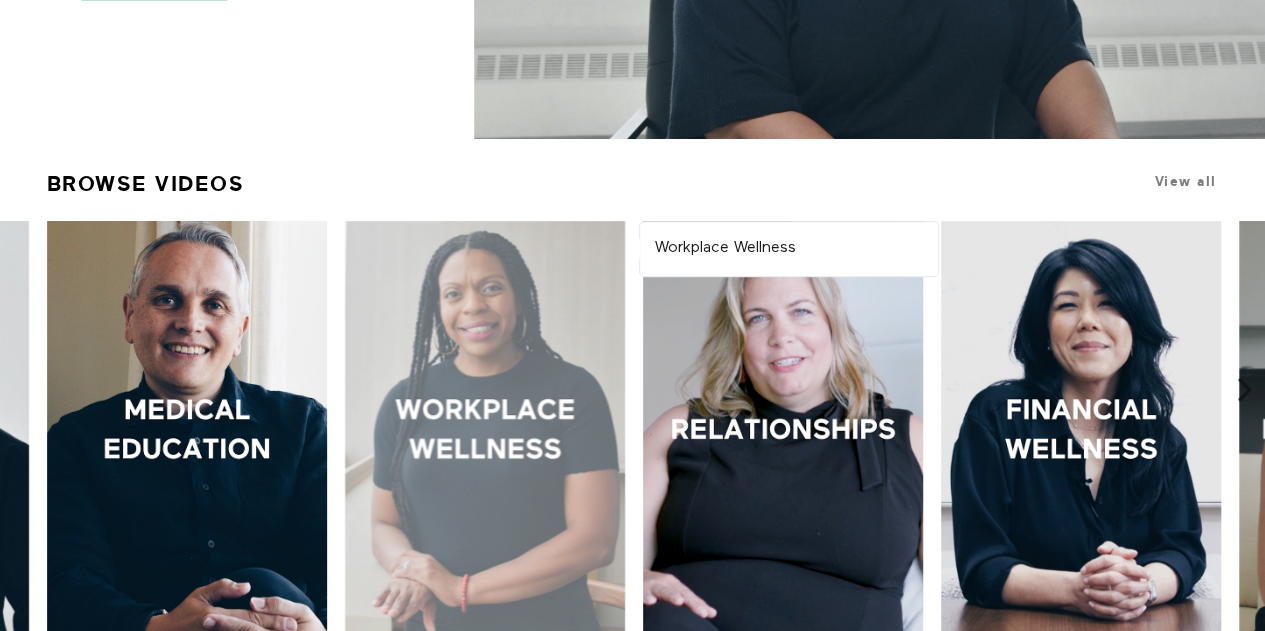 click at bounding box center (485, 431) 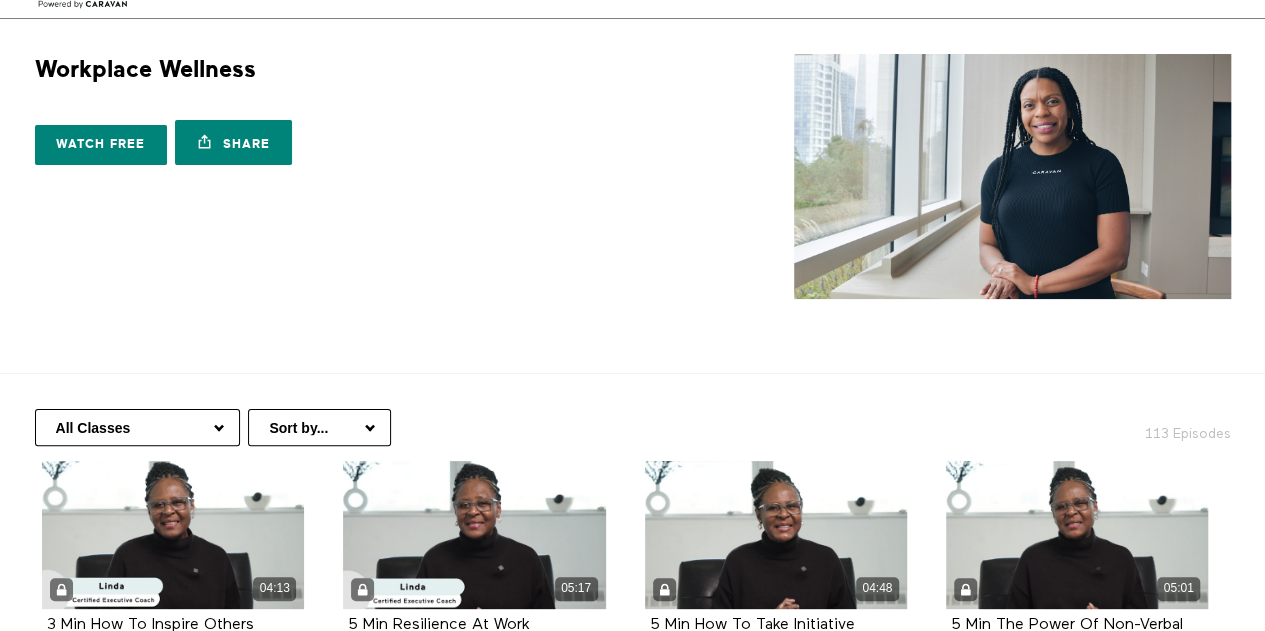 scroll, scrollTop: 0, scrollLeft: 0, axis: both 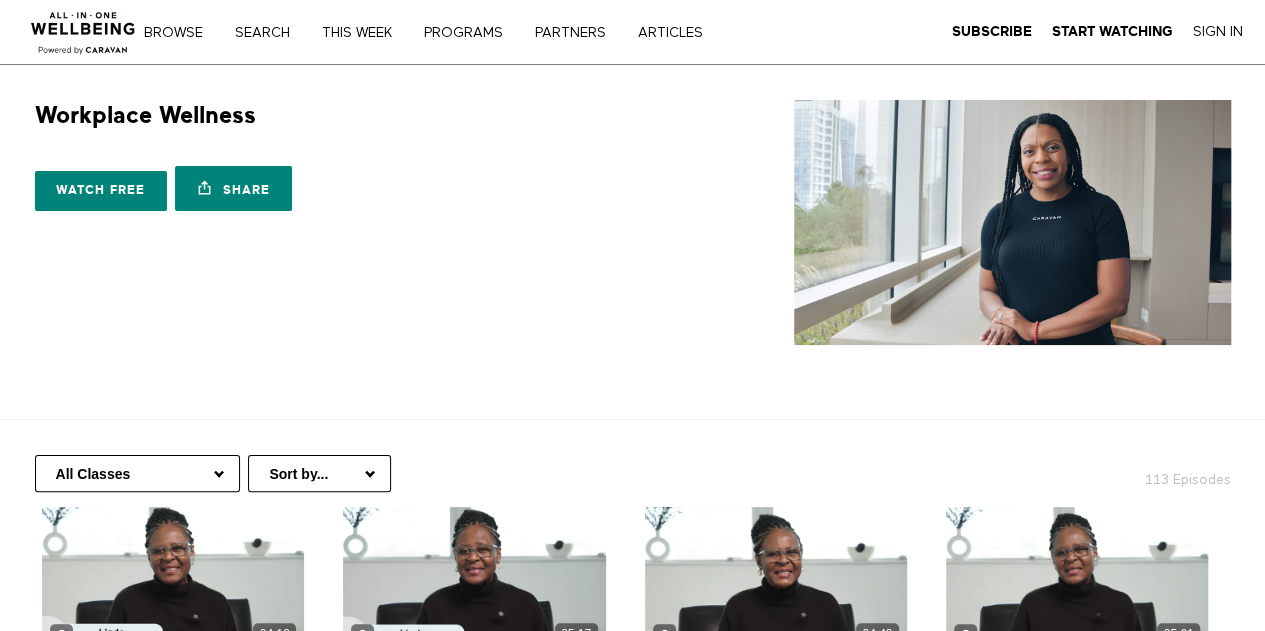 drag, startPoint x: 718, startPoint y: 344, endPoint x: 688, endPoint y: 340, distance: 30.265491 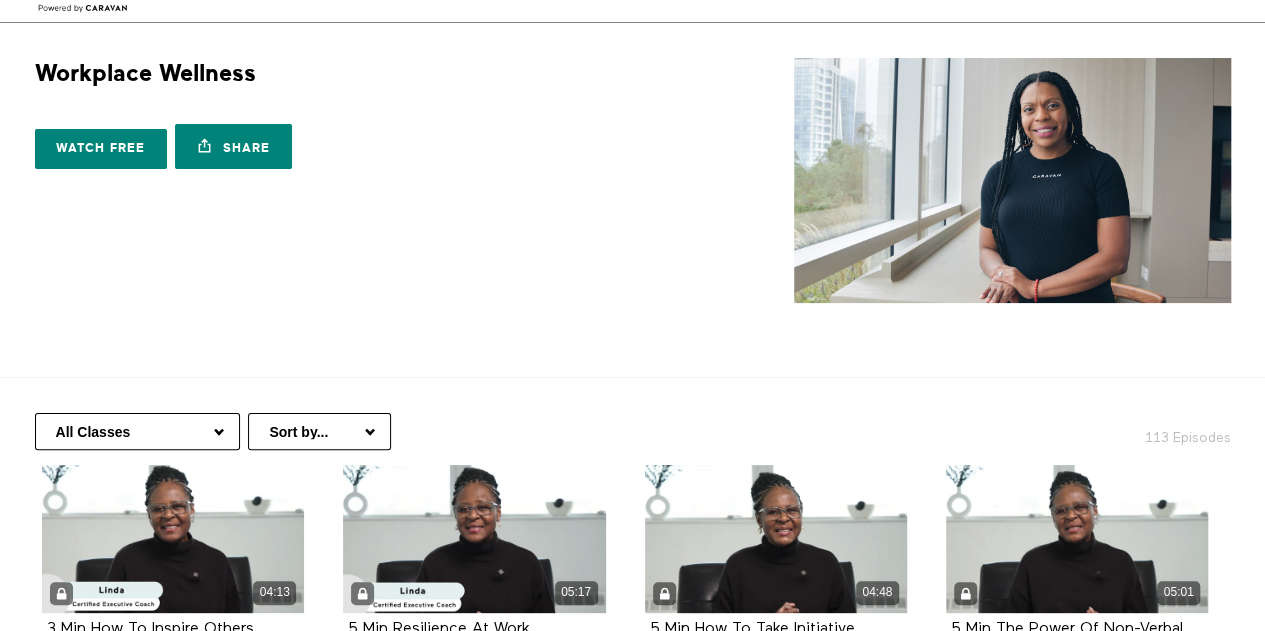 scroll, scrollTop: 0, scrollLeft: 0, axis: both 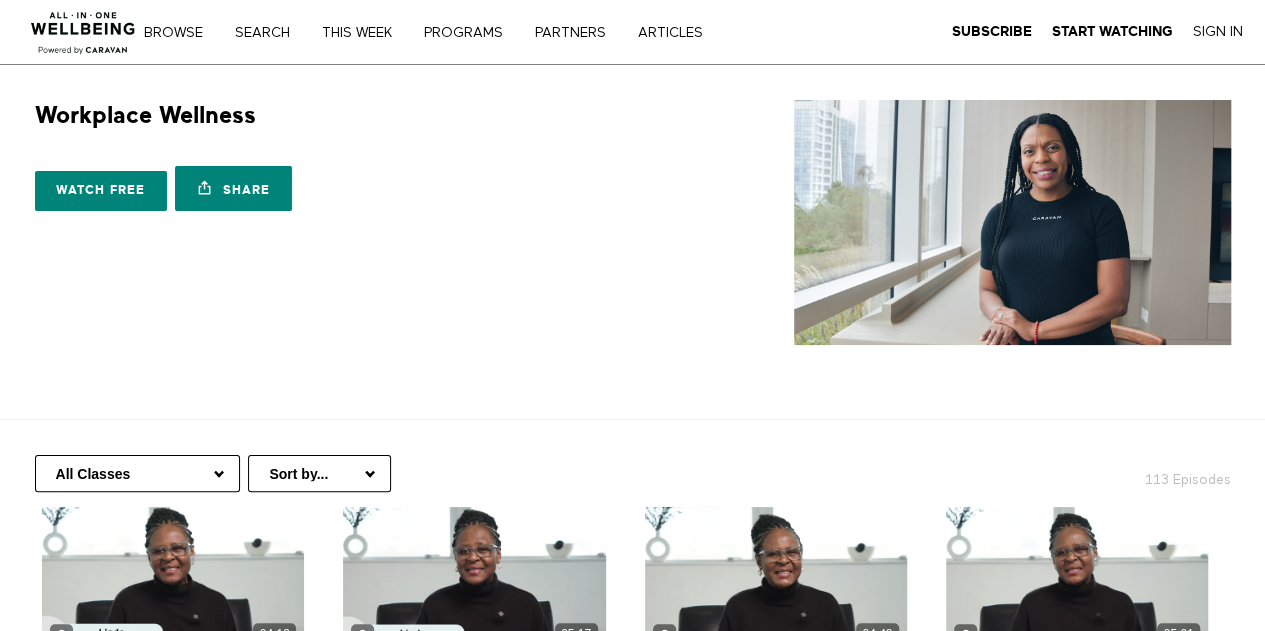 click on "Workplace Wellness
10 Seasons
Watch free
Share
Share with your friends
https://app.allinonewellbeing.com/workplace-wellness-1" at bounding box center [632, 227] 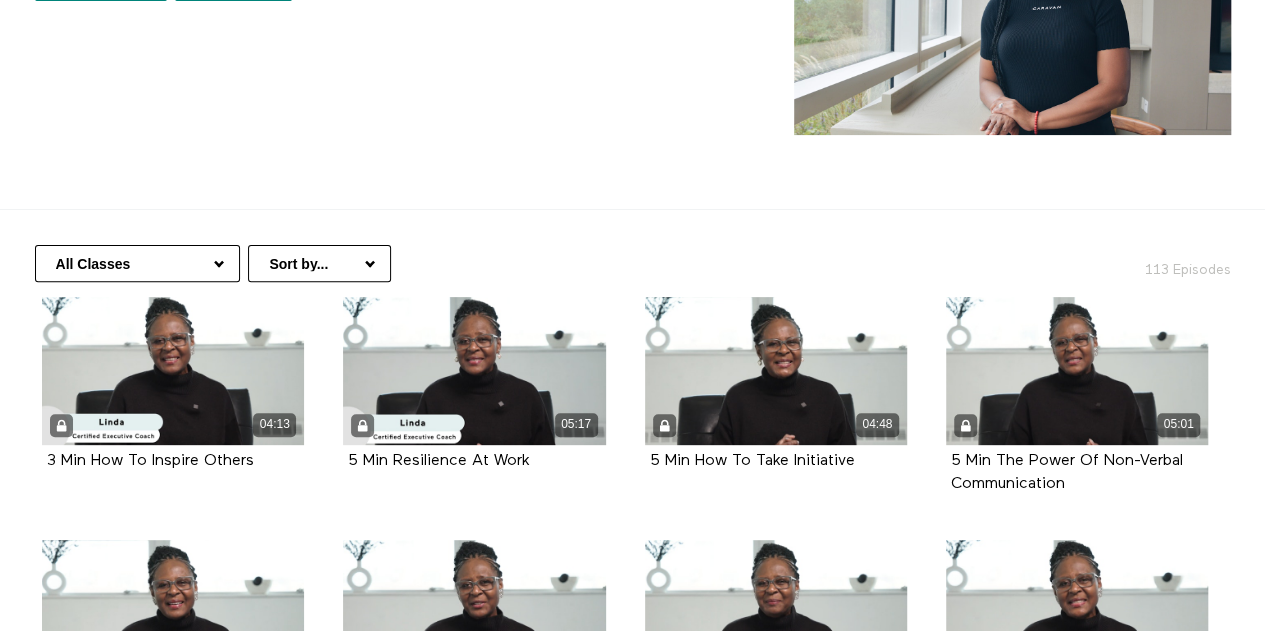 scroll, scrollTop: 0, scrollLeft: 0, axis: both 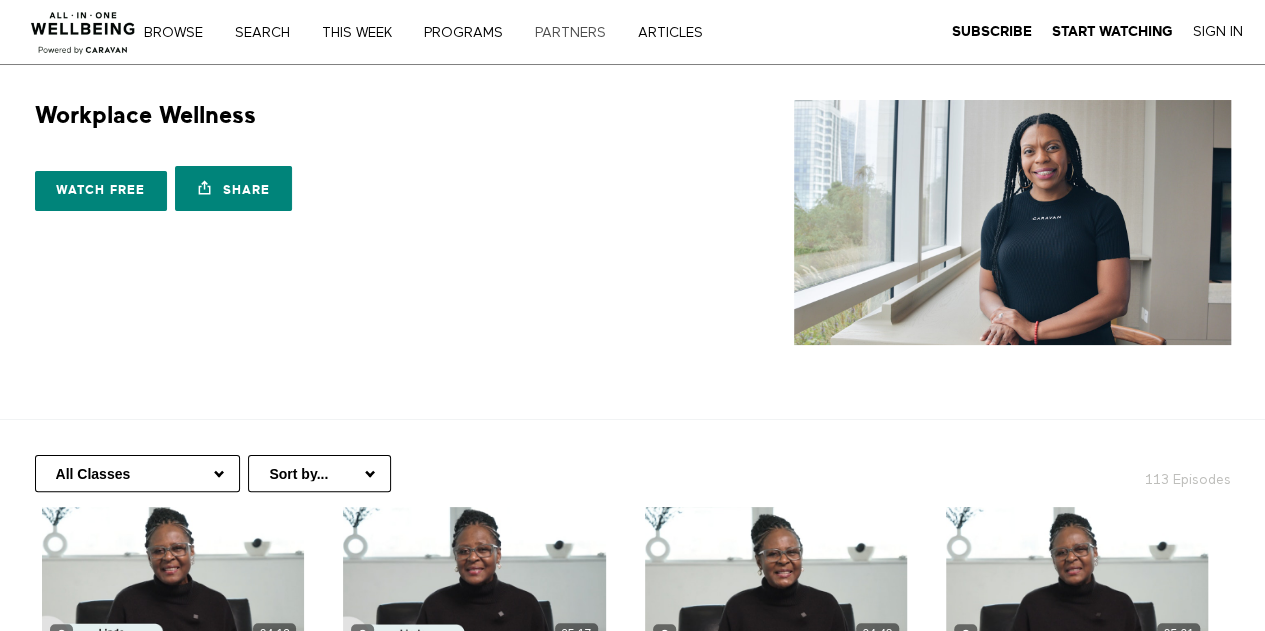 click on "PARTNERS" at bounding box center (577, 33) 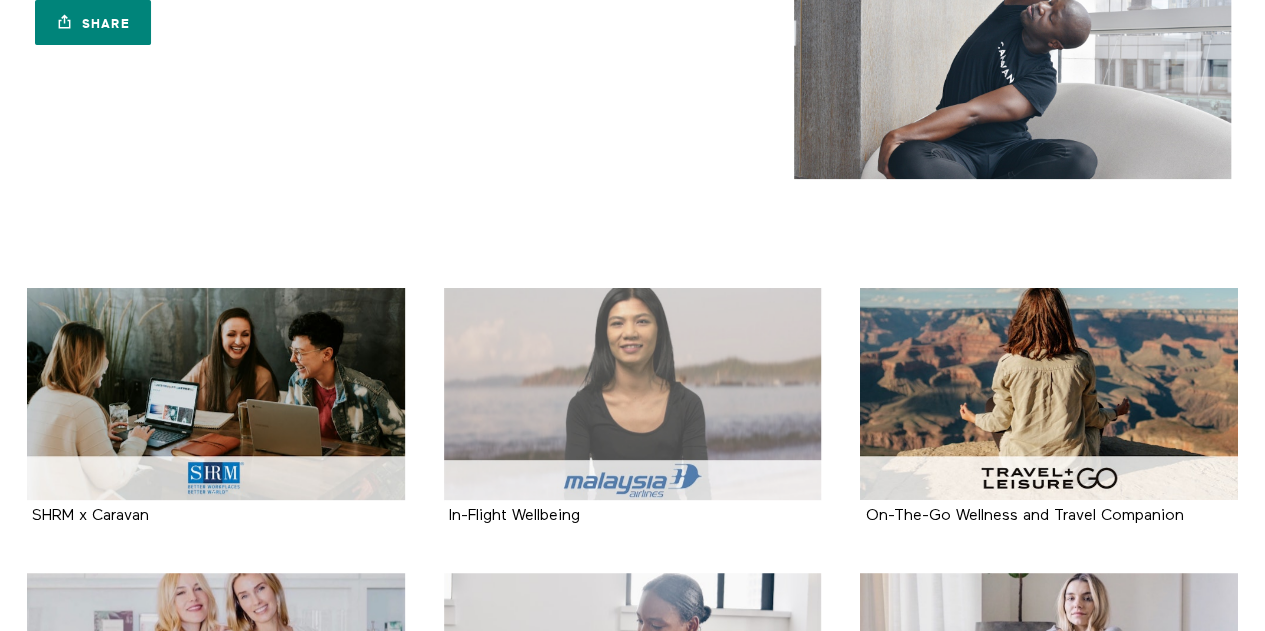 scroll, scrollTop: 0, scrollLeft: 0, axis: both 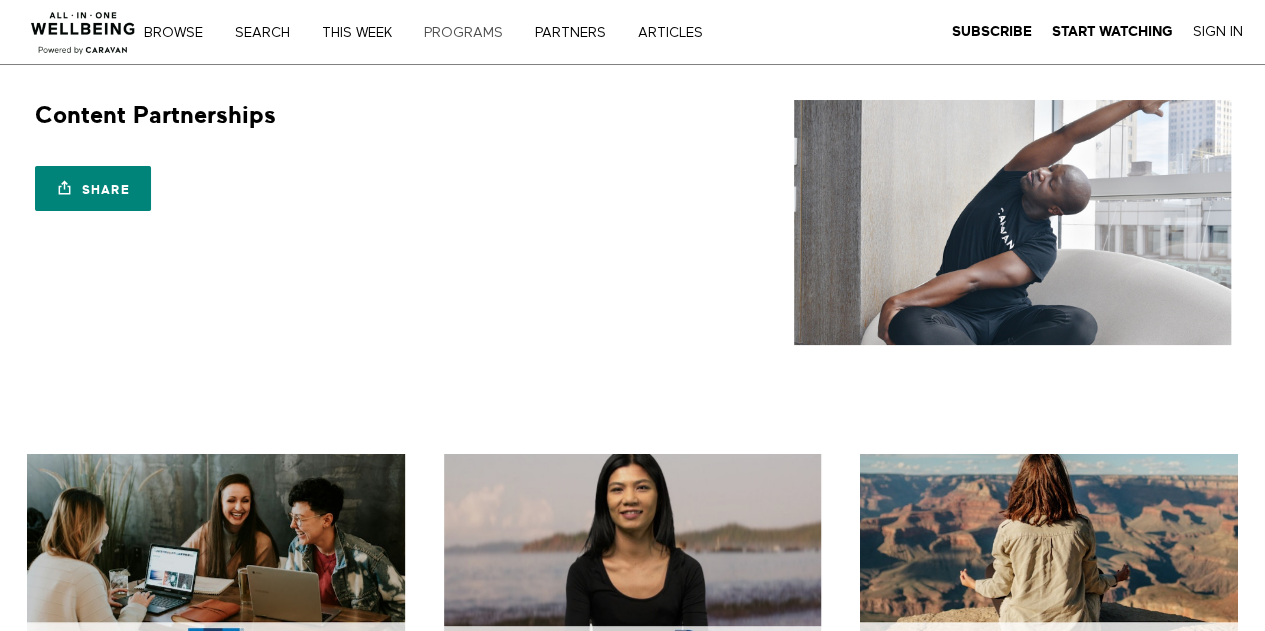 click on "PROGRAMS" at bounding box center (470, 33) 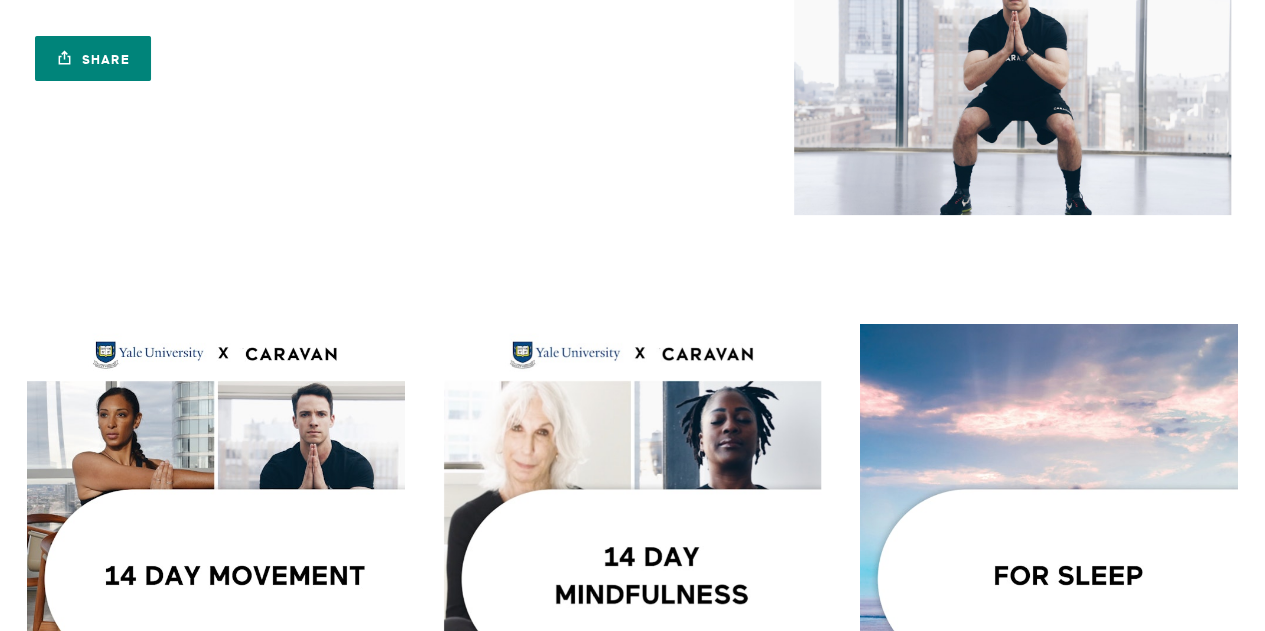 scroll, scrollTop: 0, scrollLeft: 0, axis: both 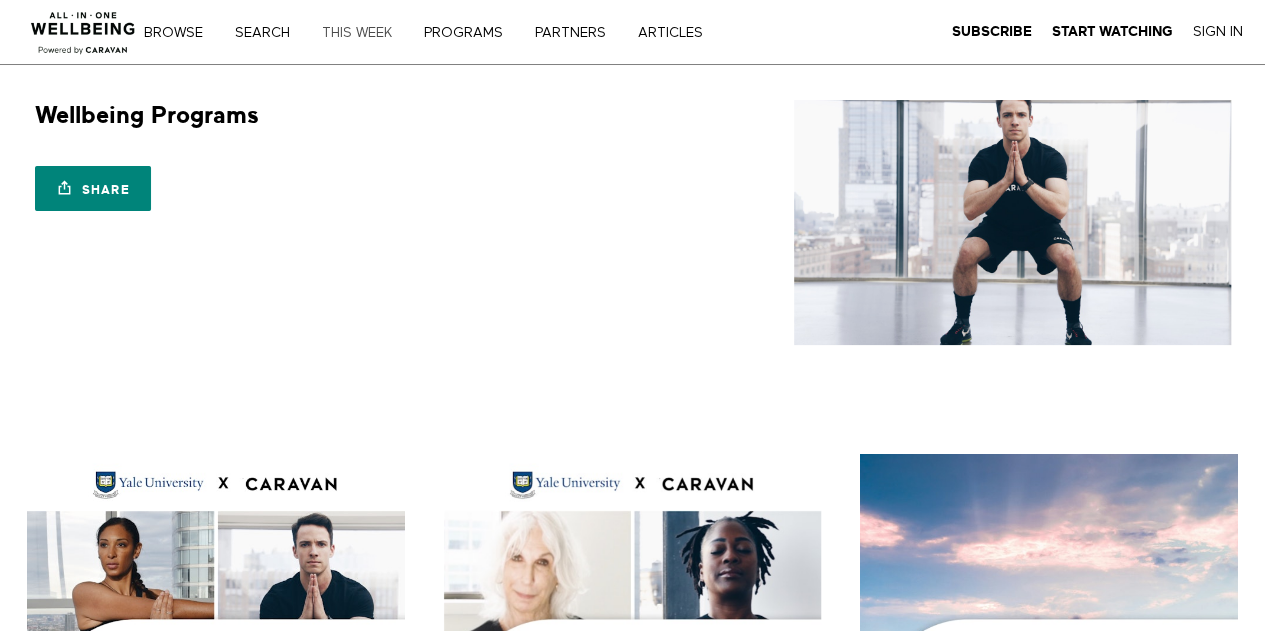click on "THIS WEEK" at bounding box center [364, 33] 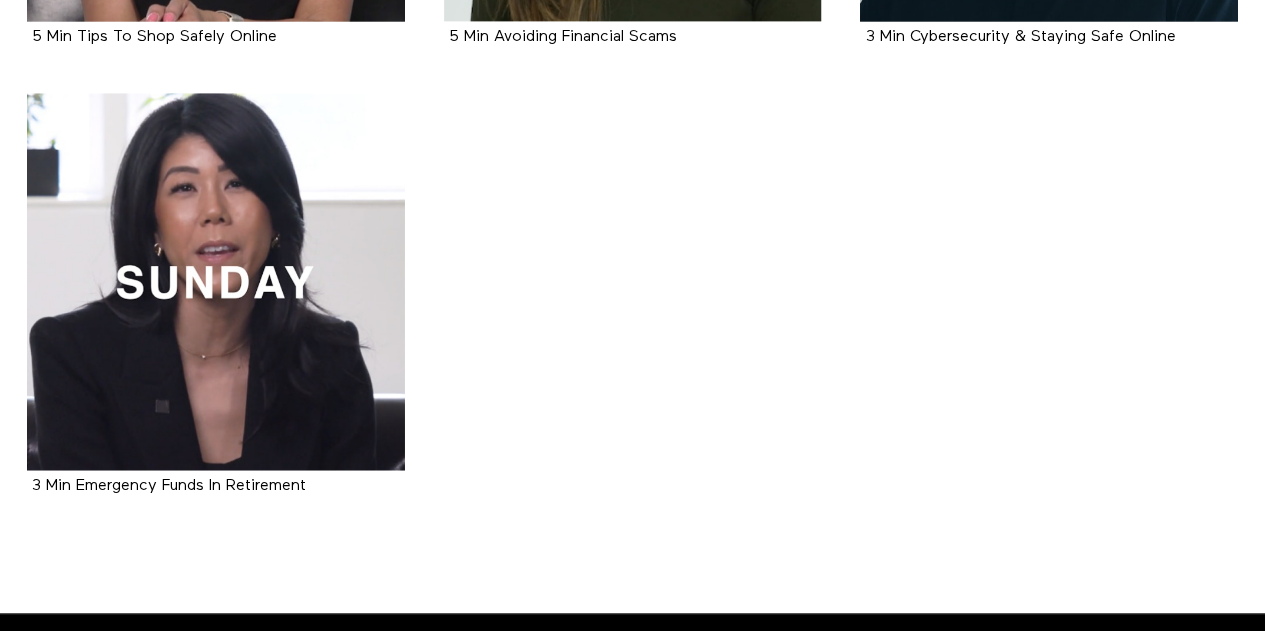 scroll, scrollTop: 1022, scrollLeft: 0, axis: vertical 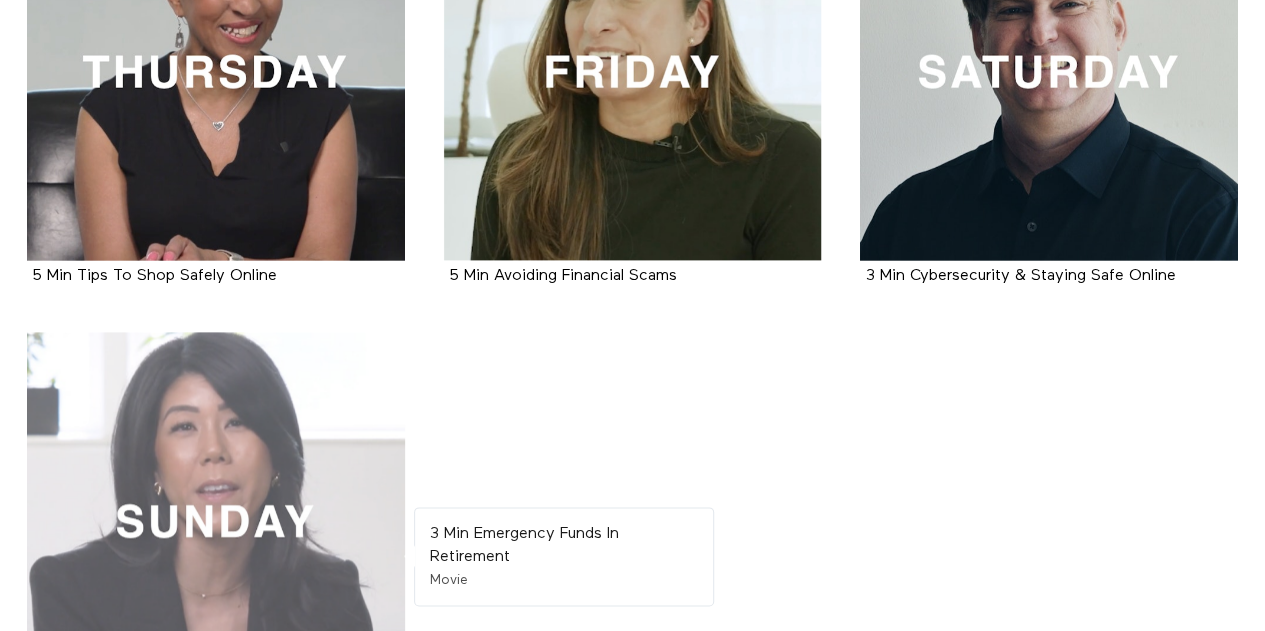 click at bounding box center (216, 521) 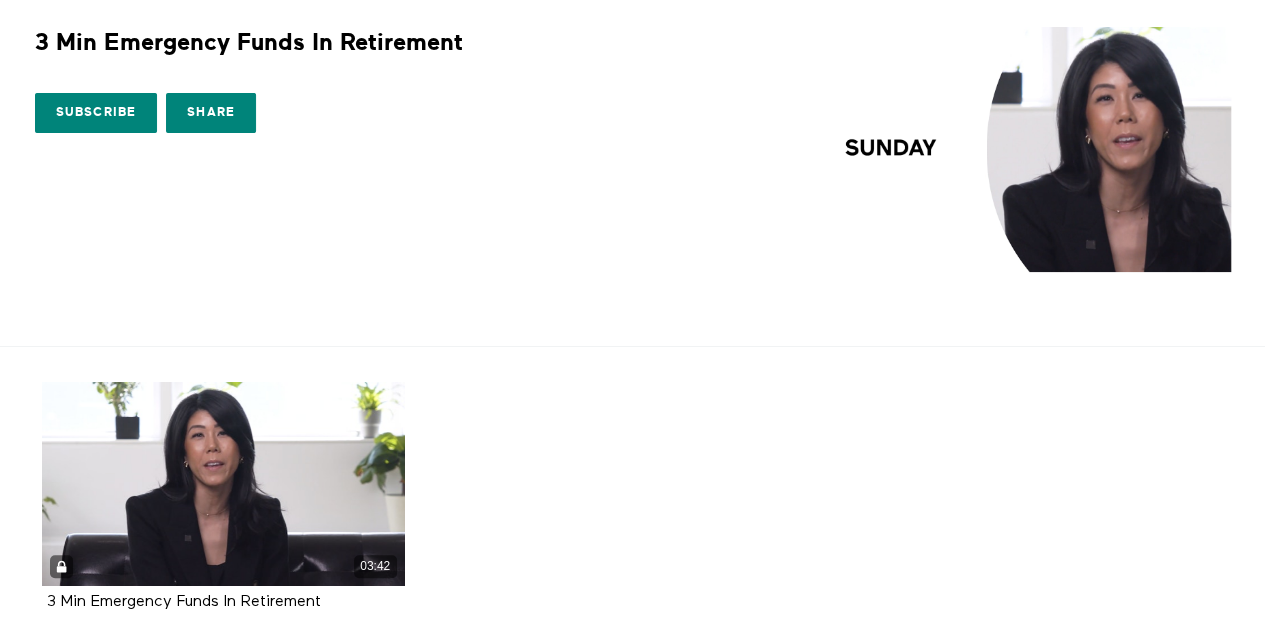 scroll, scrollTop: 0, scrollLeft: 0, axis: both 